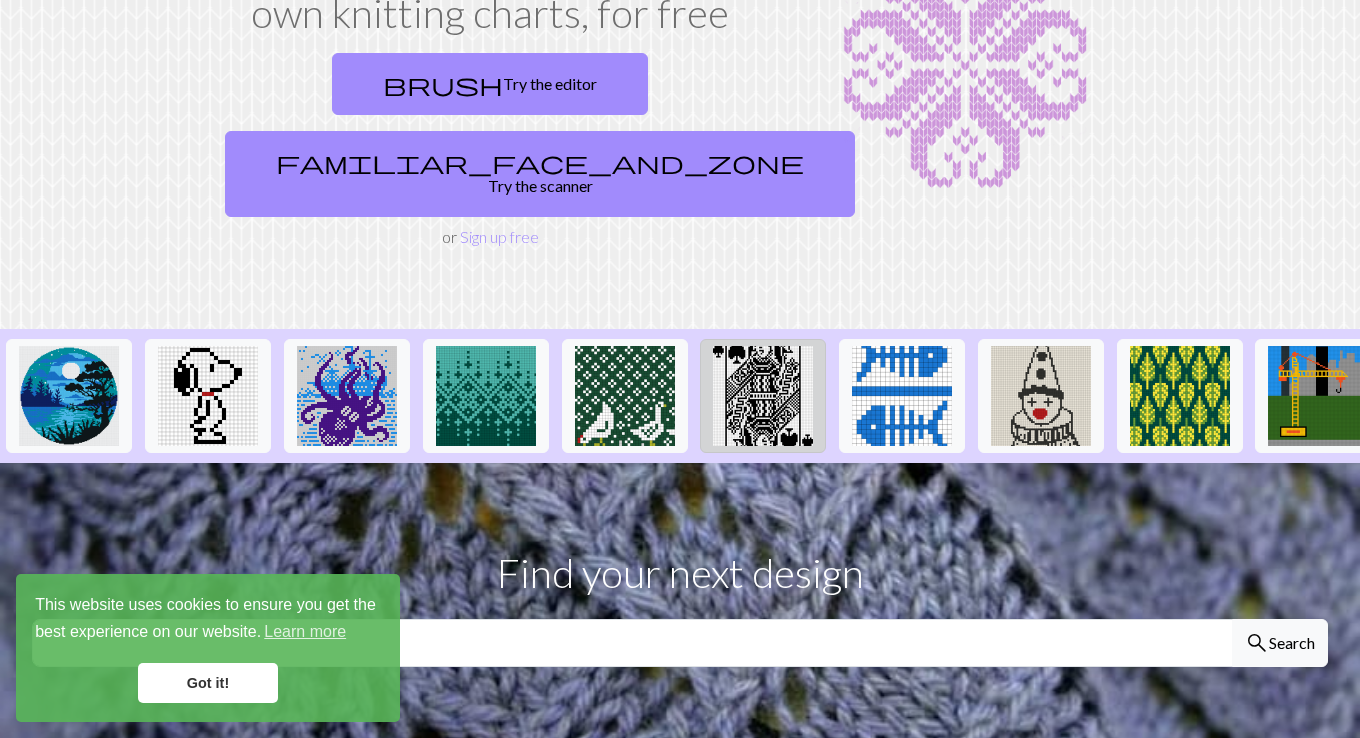 scroll, scrollTop: 200, scrollLeft: 0, axis: vertical 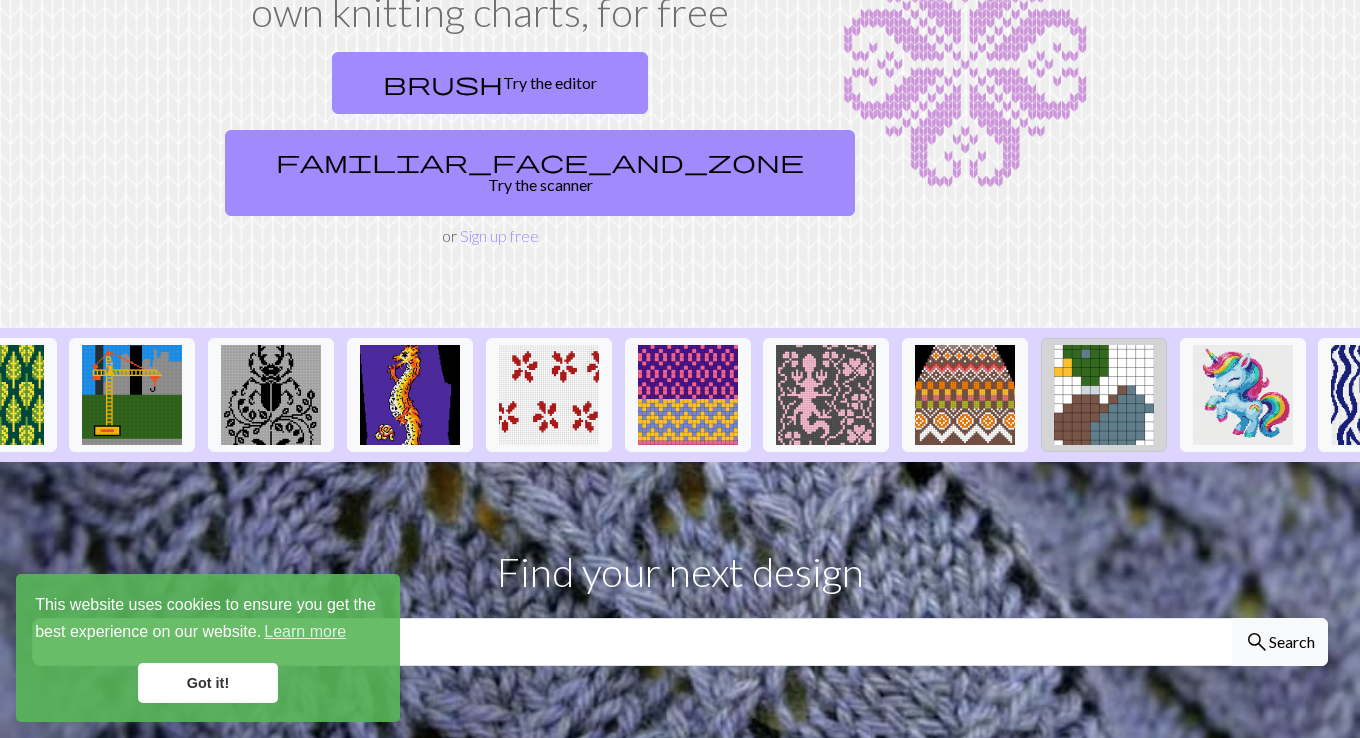 click at bounding box center [1104, 395] 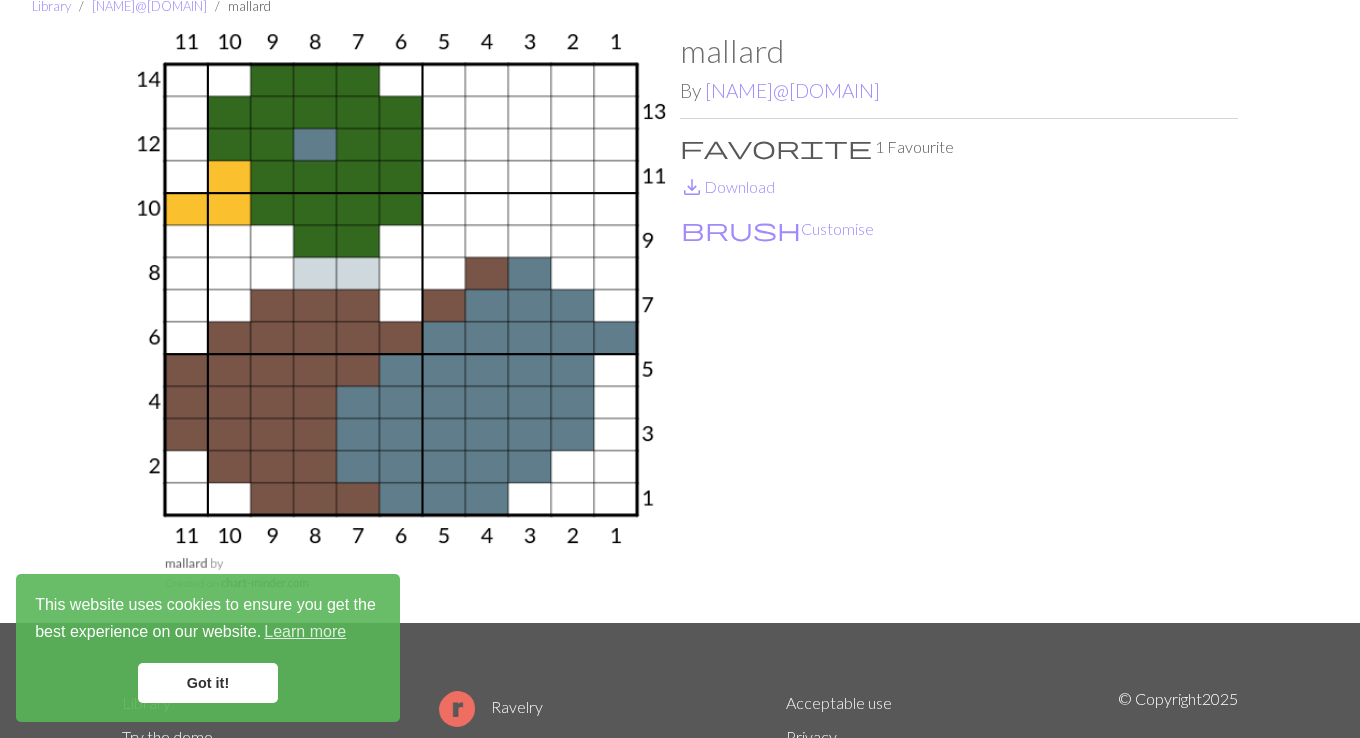 scroll, scrollTop: 100, scrollLeft: 0, axis: vertical 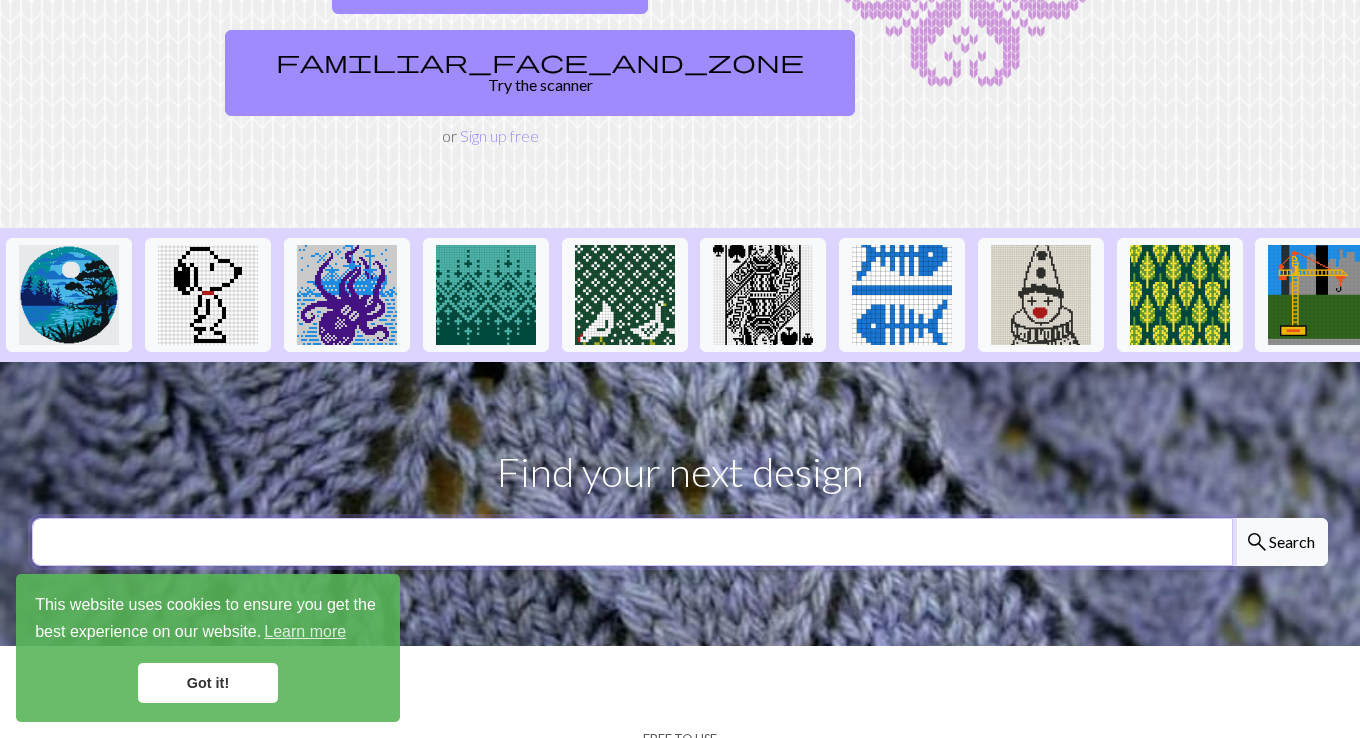 click at bounding box center (632, 542) 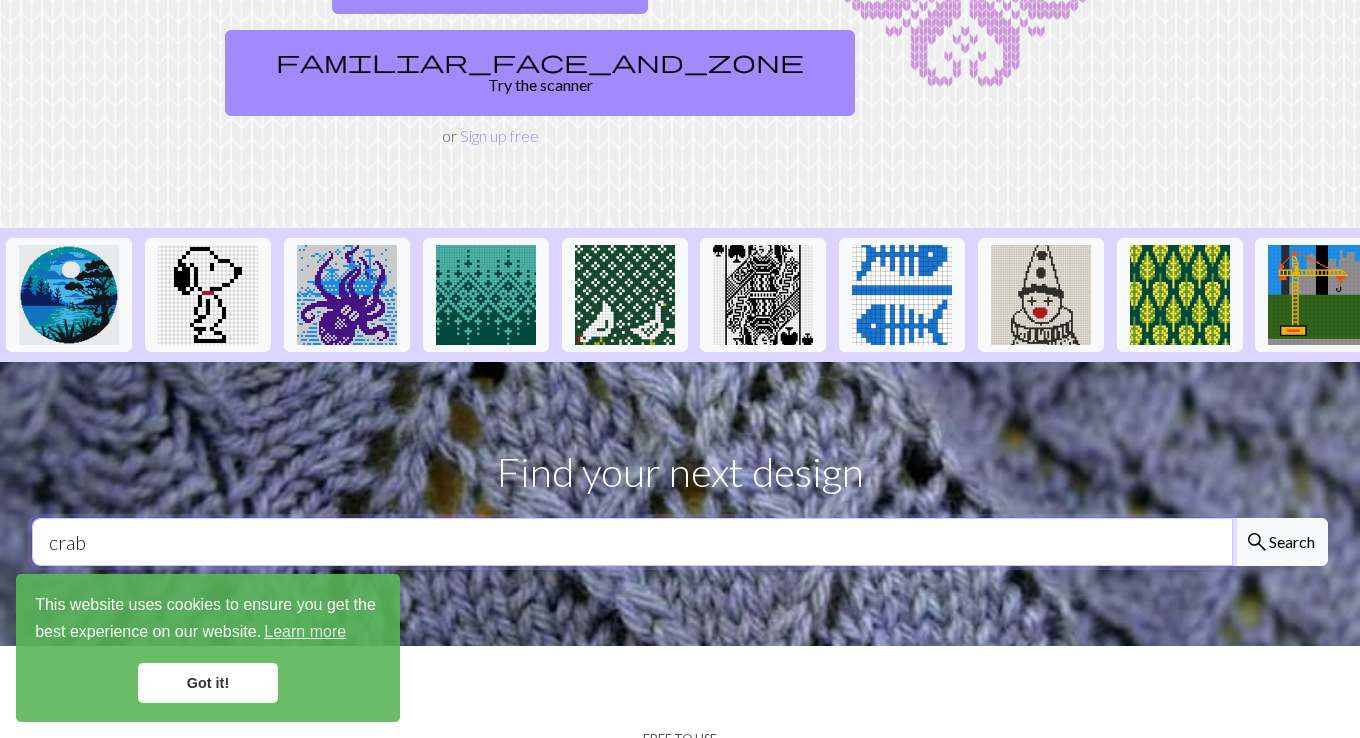type on "crab" 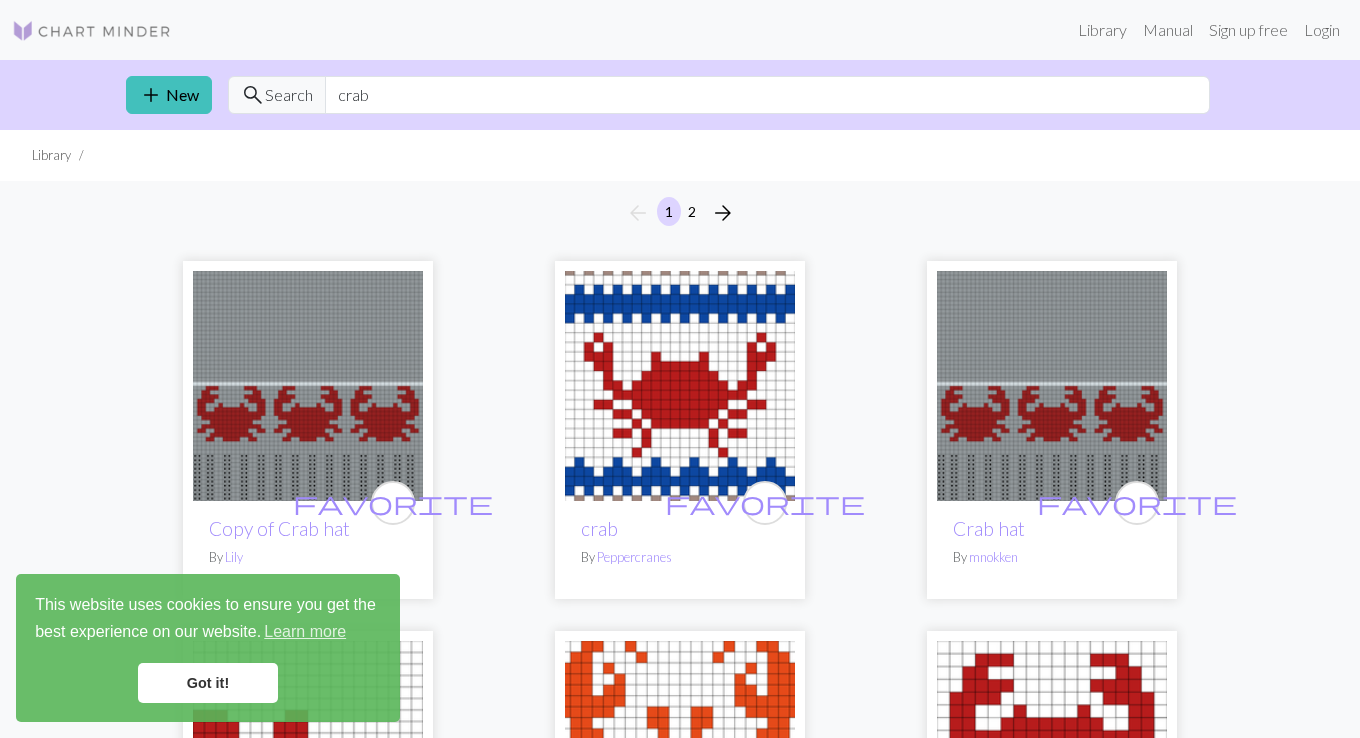 scroll, scrollTop: 0, scrollLeft: 0, axis: both 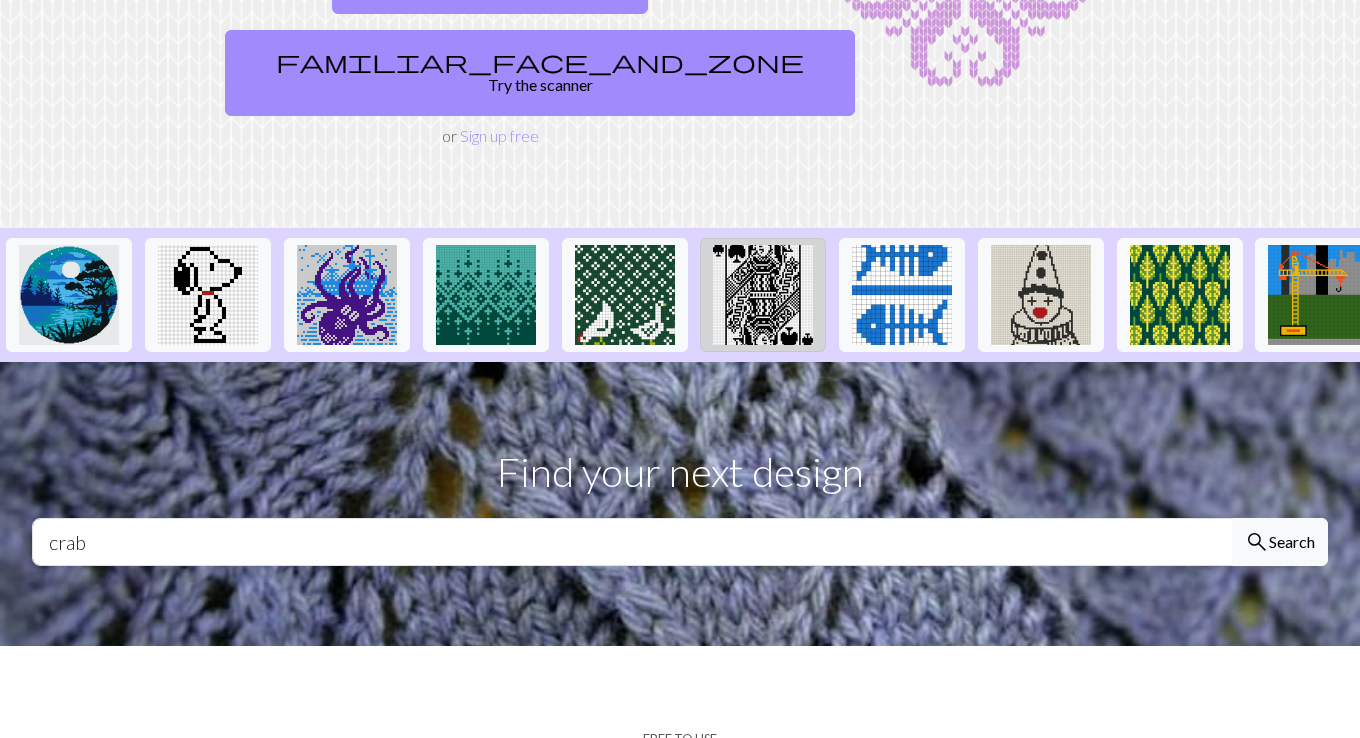 click at bounding box center [763, 295] 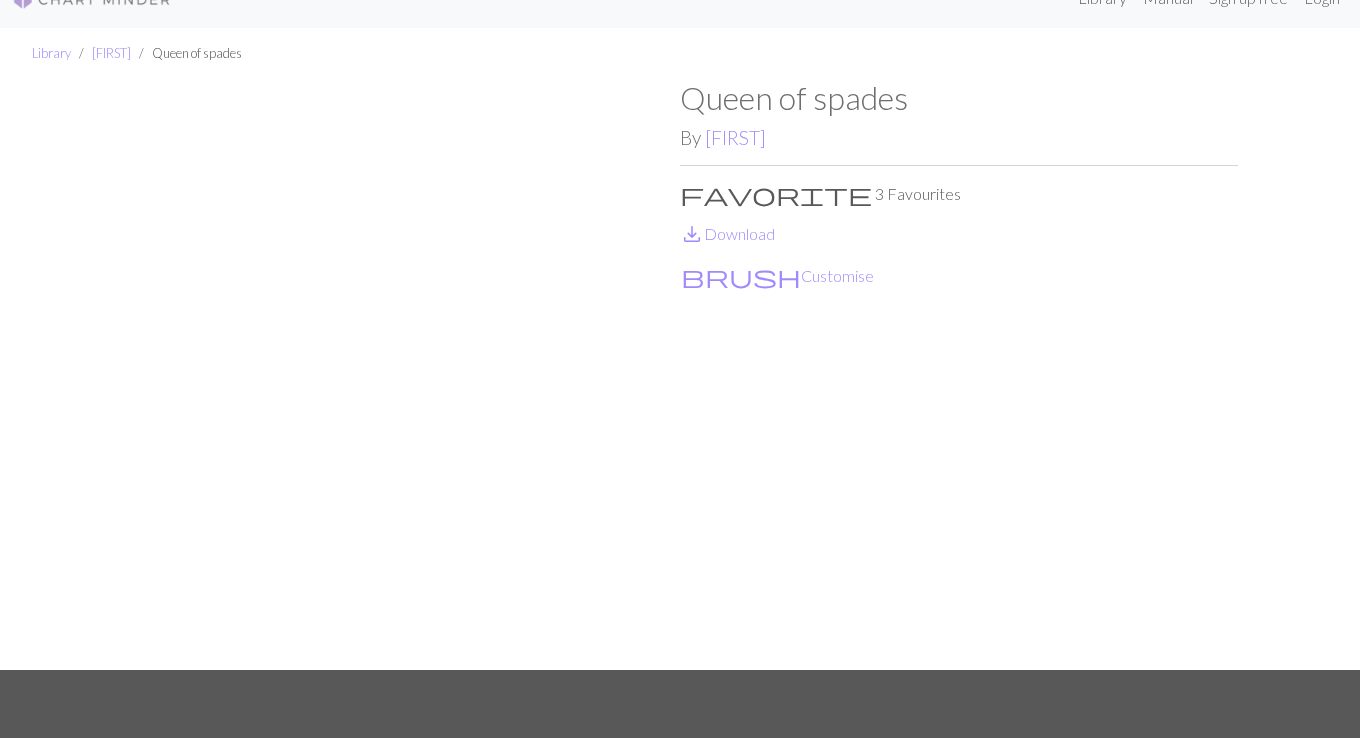 scroll, scrollTop: 0, scrollLeft: 0, axis: both 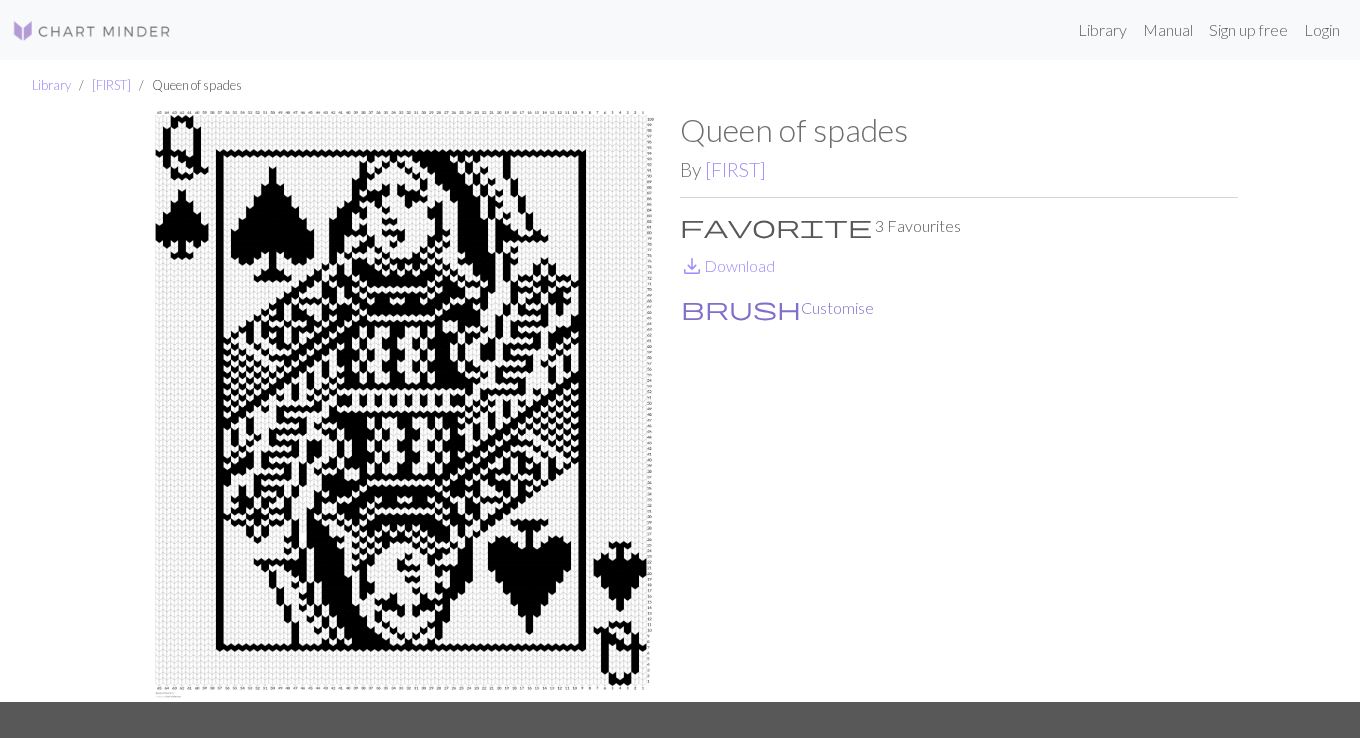 click on "brush Customise" at bounding box center (777, 308) 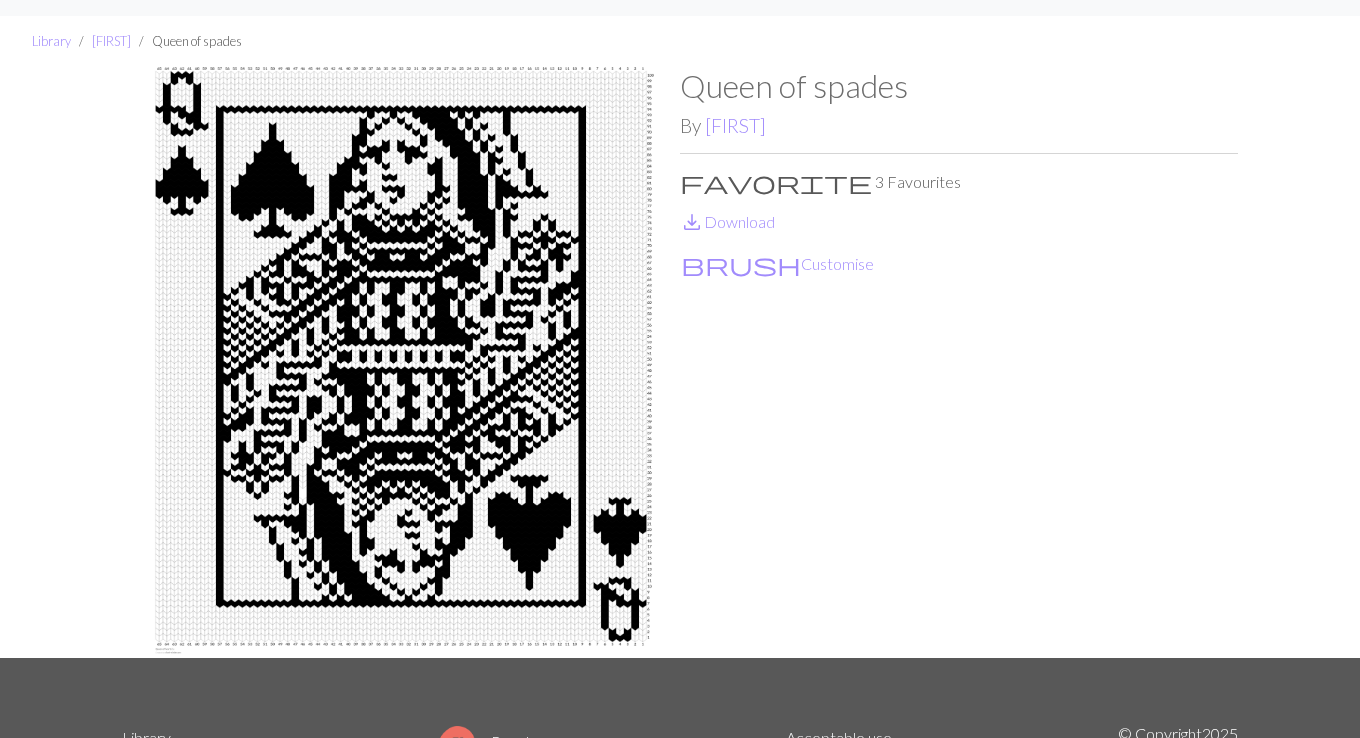 scroll, scrollTop: 0, scrollLeft: 0, axis: both 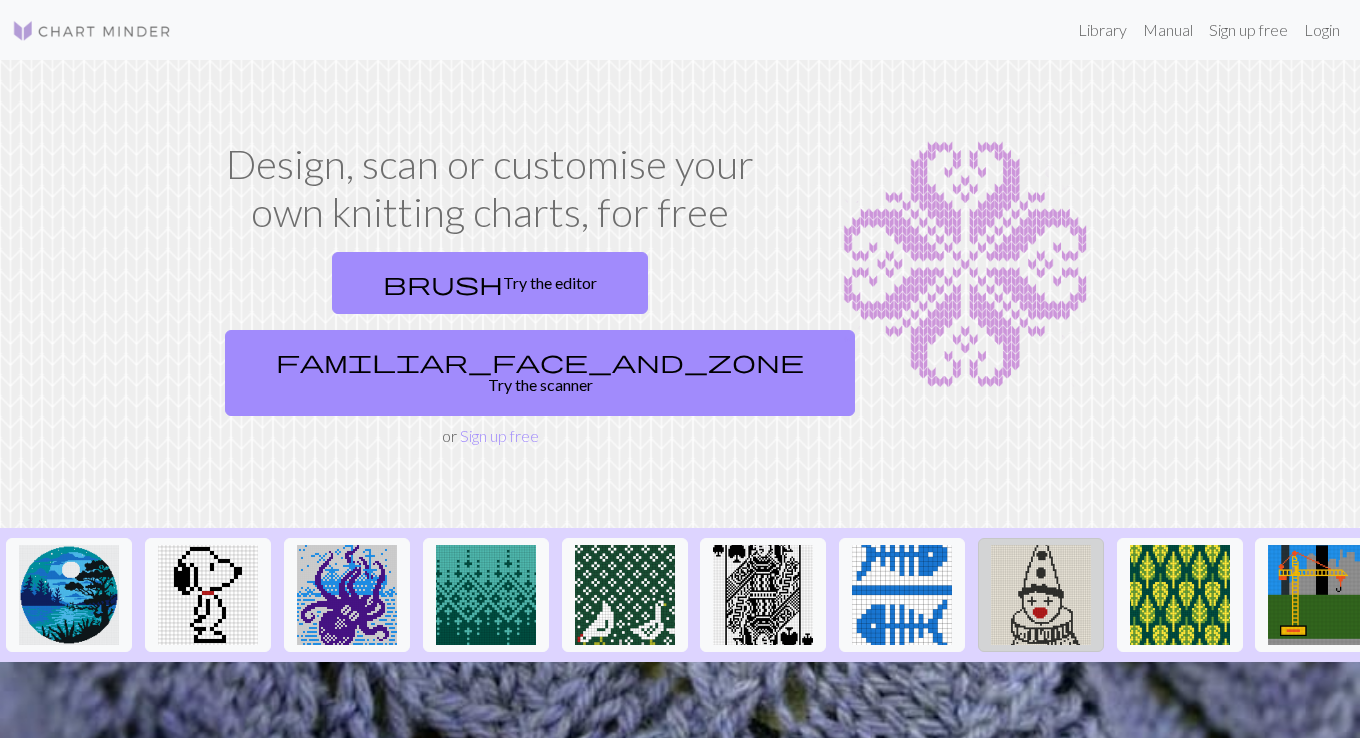 click at bounding box center (1041, 595) 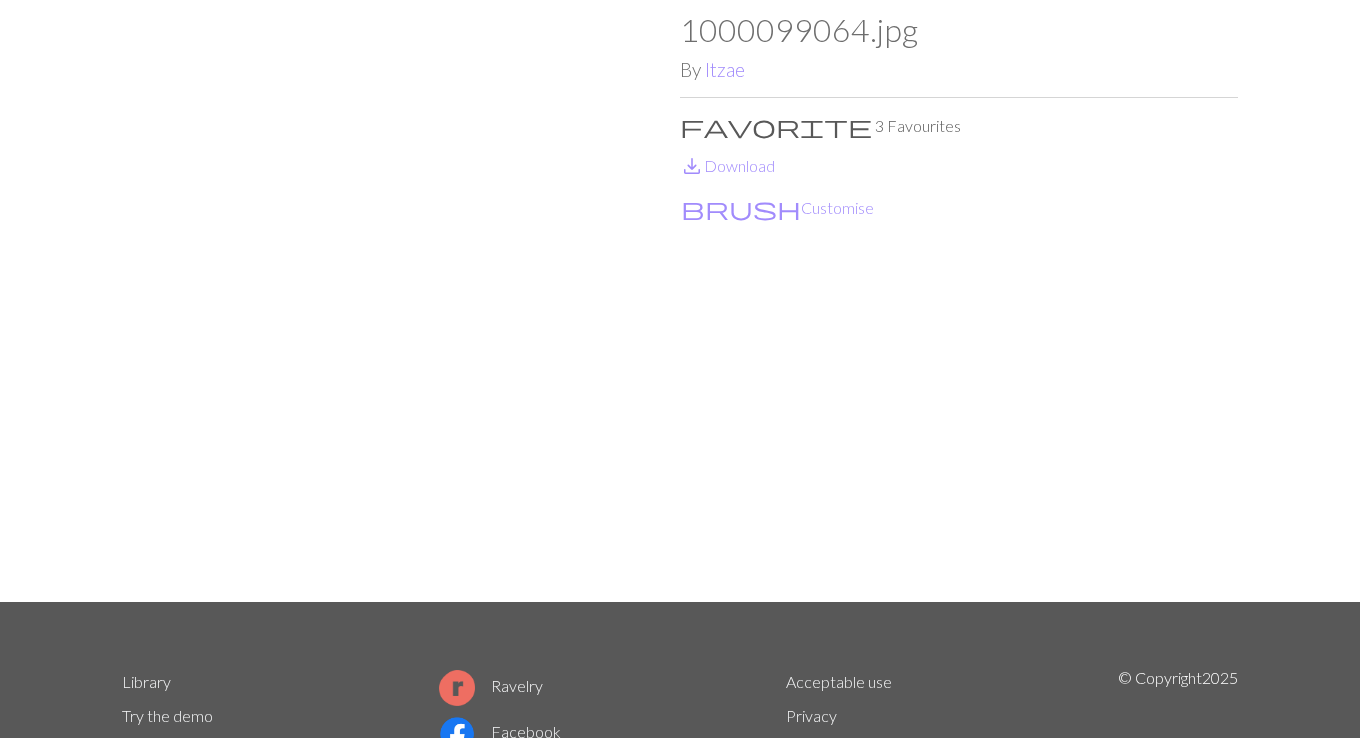 scroll, scrollTop: 0, scrollLeft: 0, axis: both 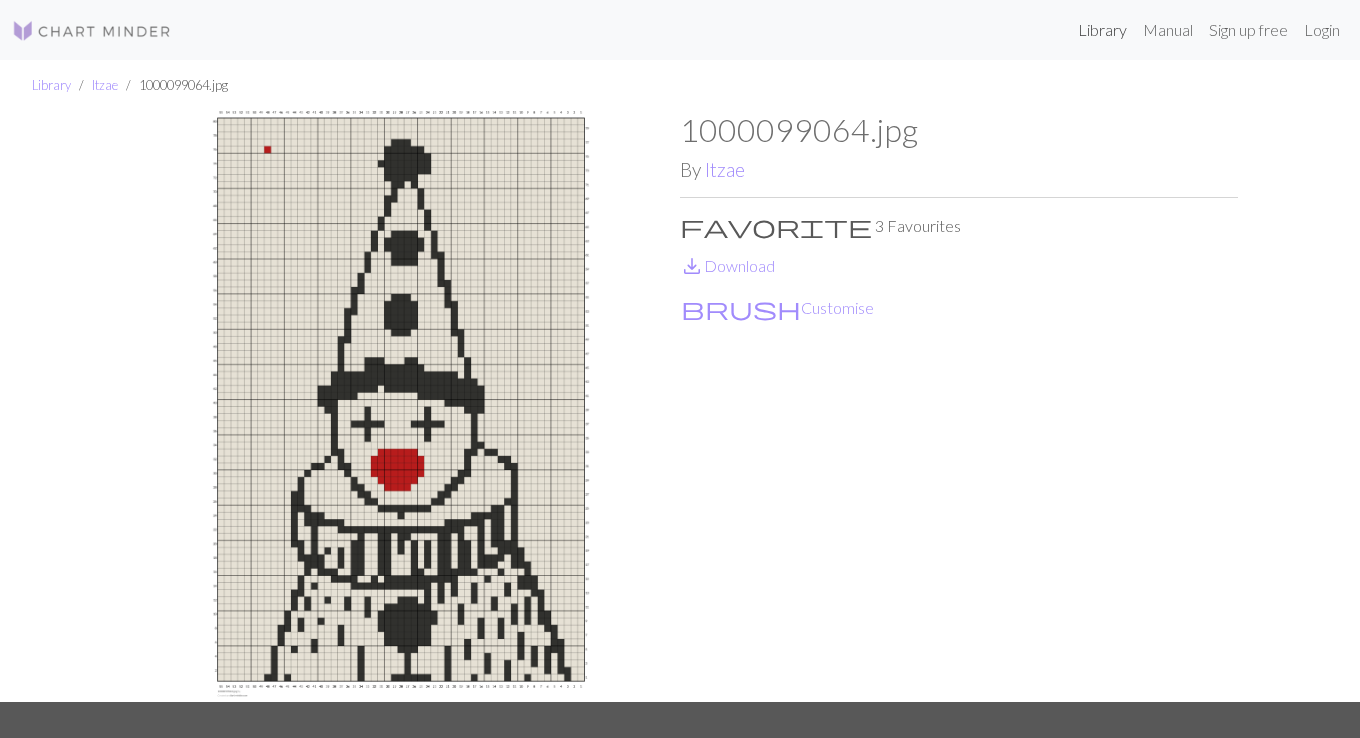 click on "Library" at bounding box center [1102, 30] 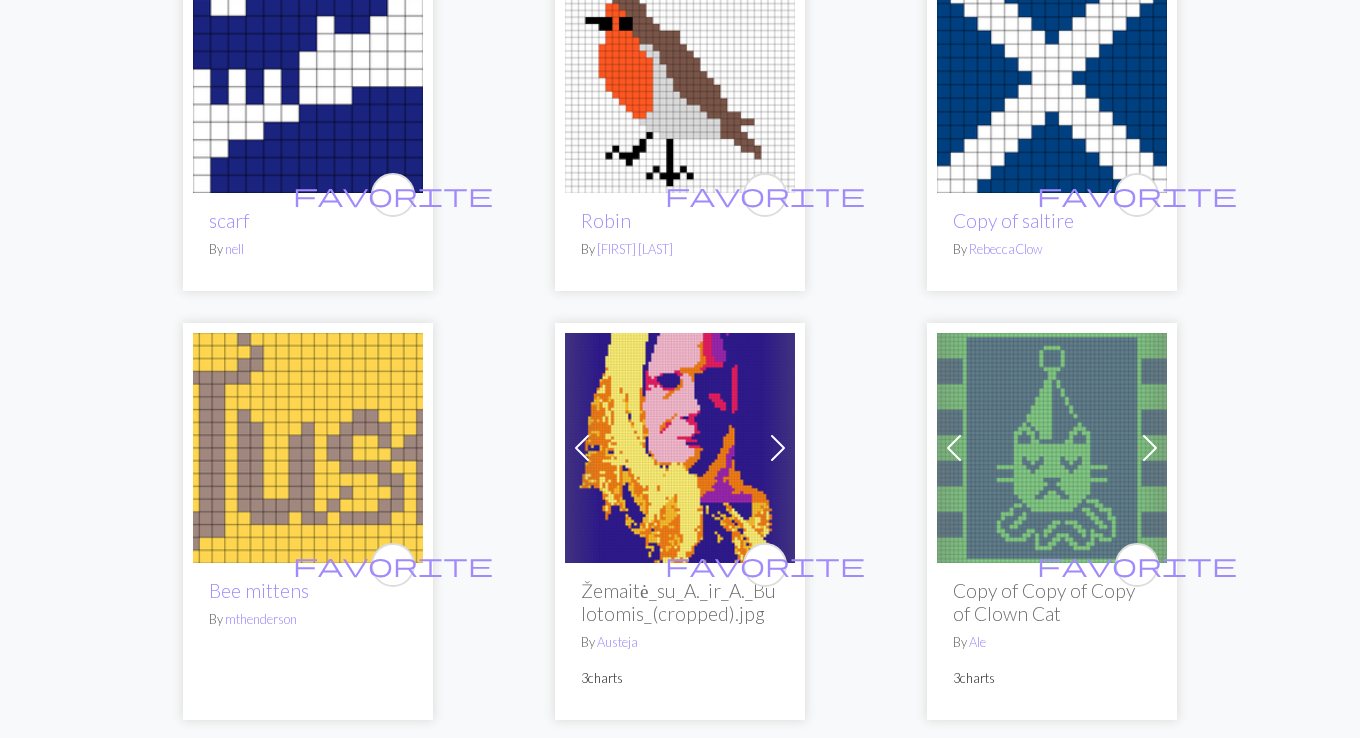 scroll, scrollTop: 1300, scrollLeft: 0, axis: vertical 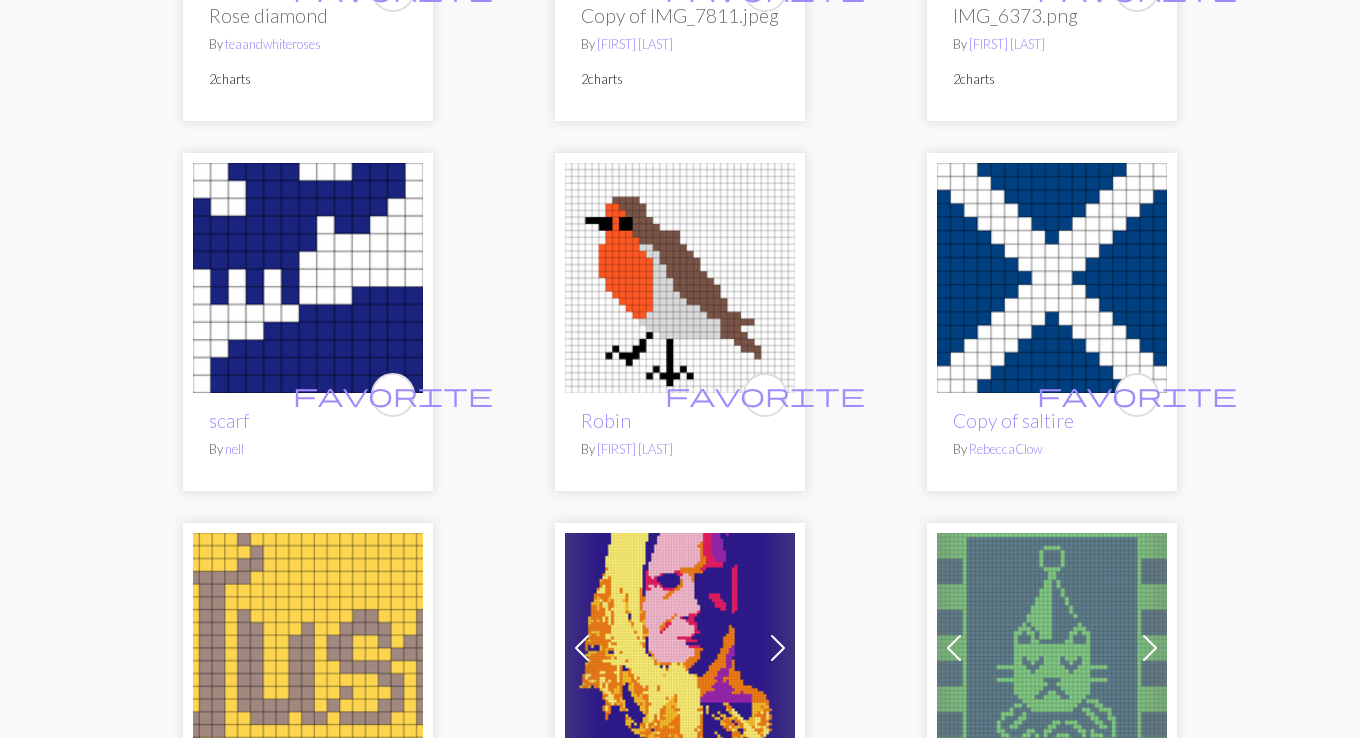 click at bounding box center (308, 278) 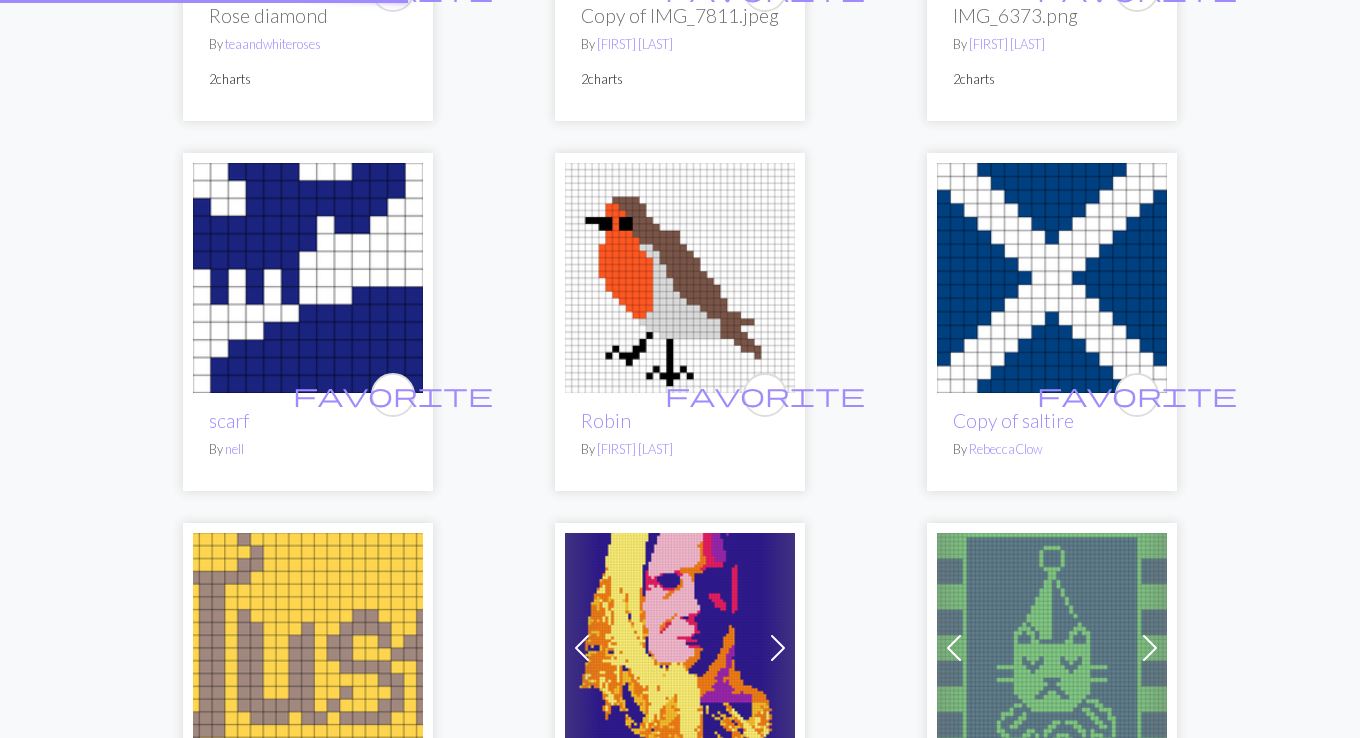 scroll, scrollTop: 0, scrollLeft: 0, axis: both 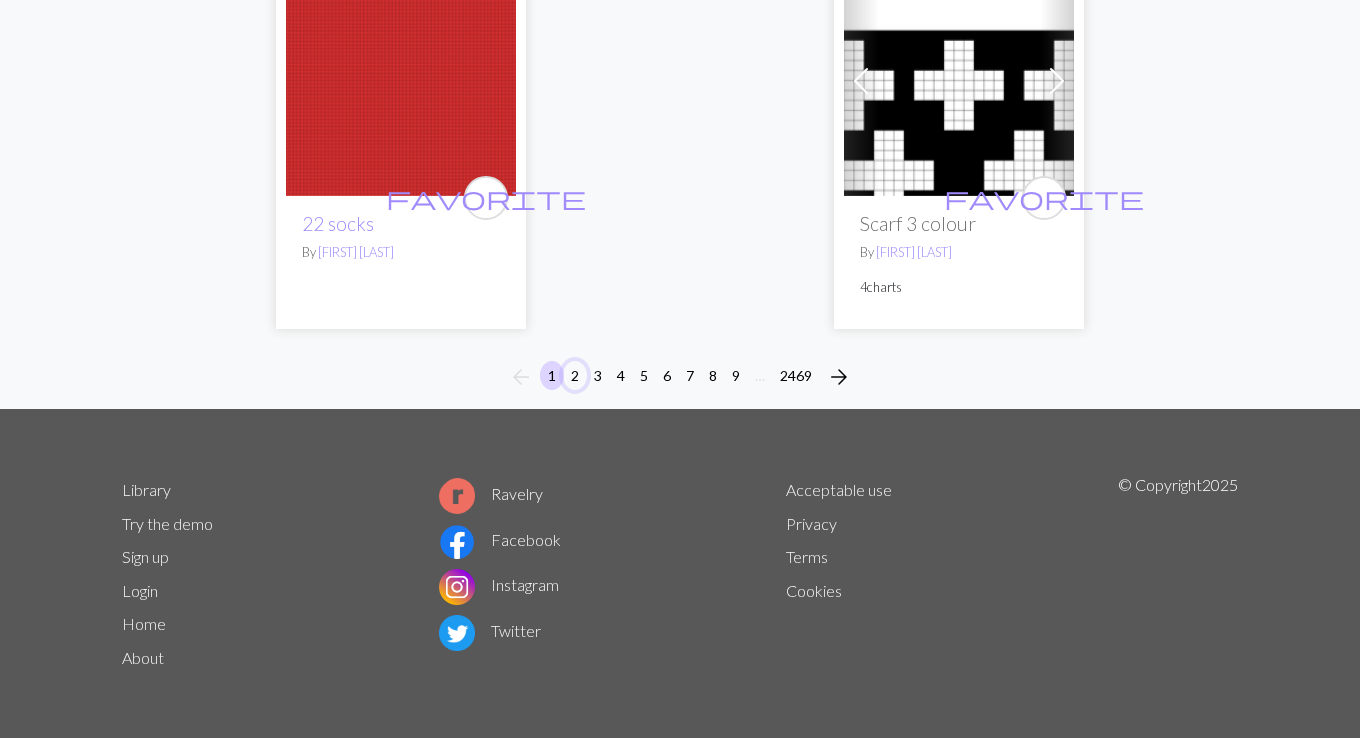click on "2" at bounding box center (575, 375) 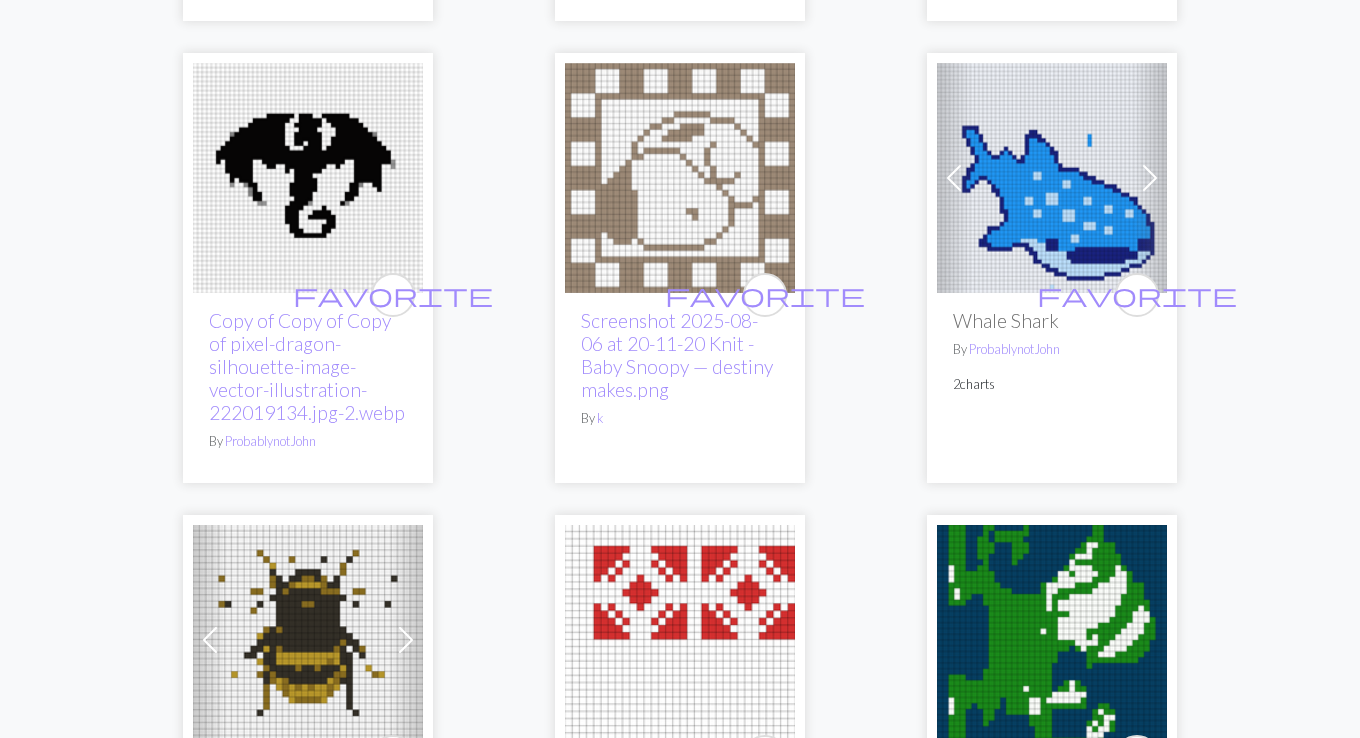 scroll, scrollTop: 2200, scrollLeft: 0, axis: vertical 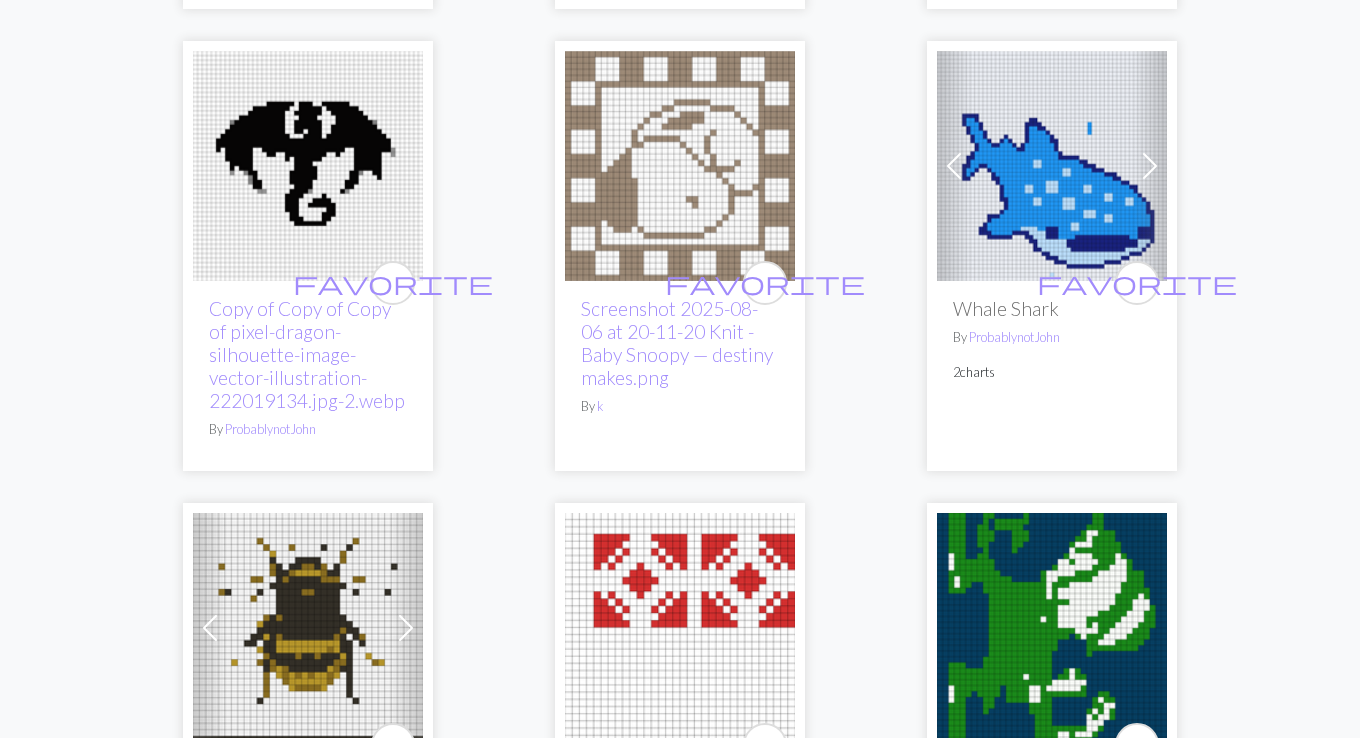 click at bounding box center [680, 166] 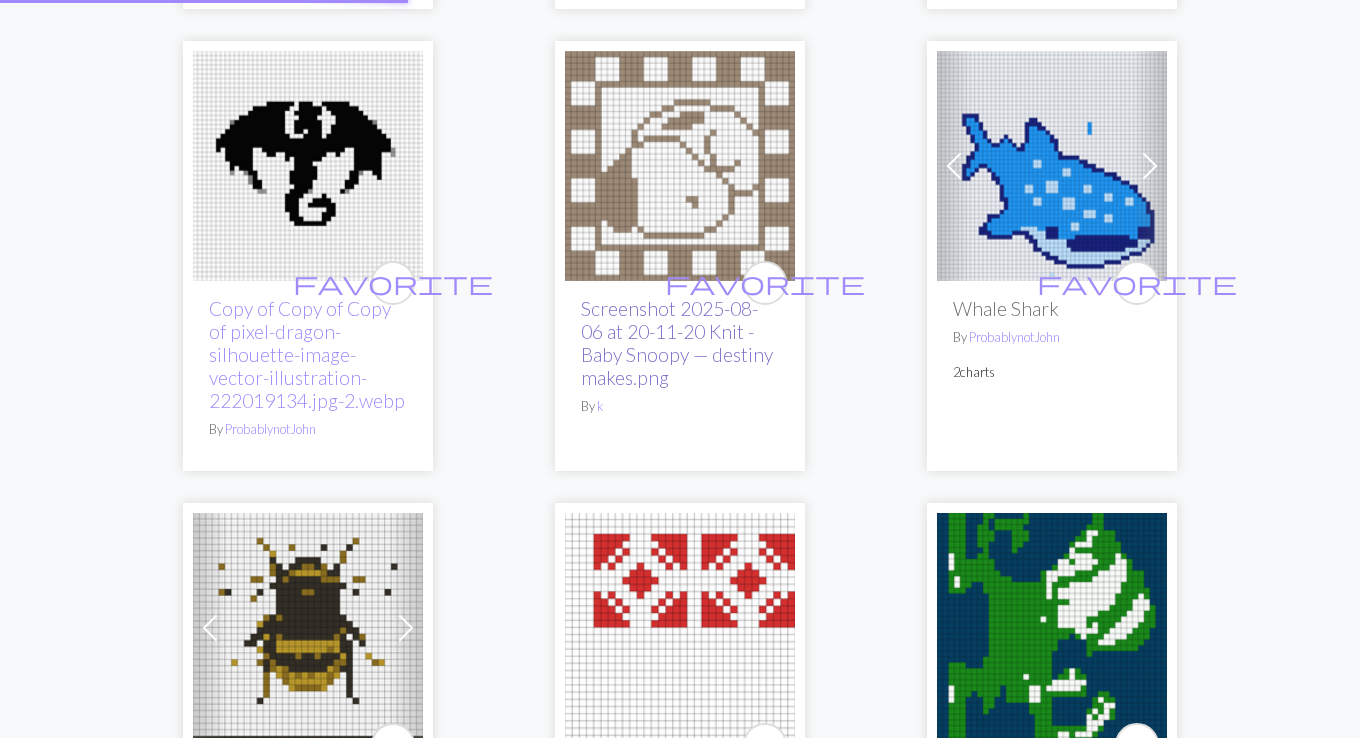 scroll, scrollTop: 0, scrollLeft: 0, axis: both 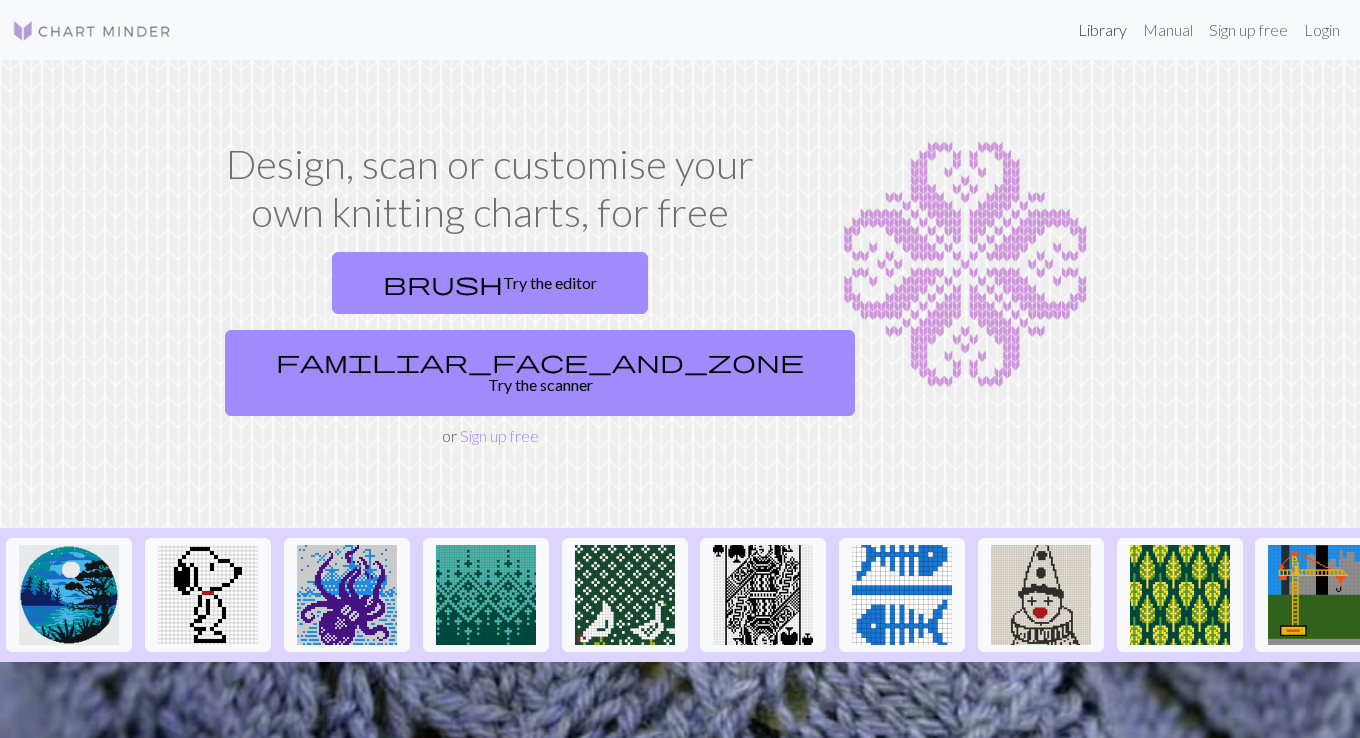 click on "Library" at bounding box center [1102, 30] 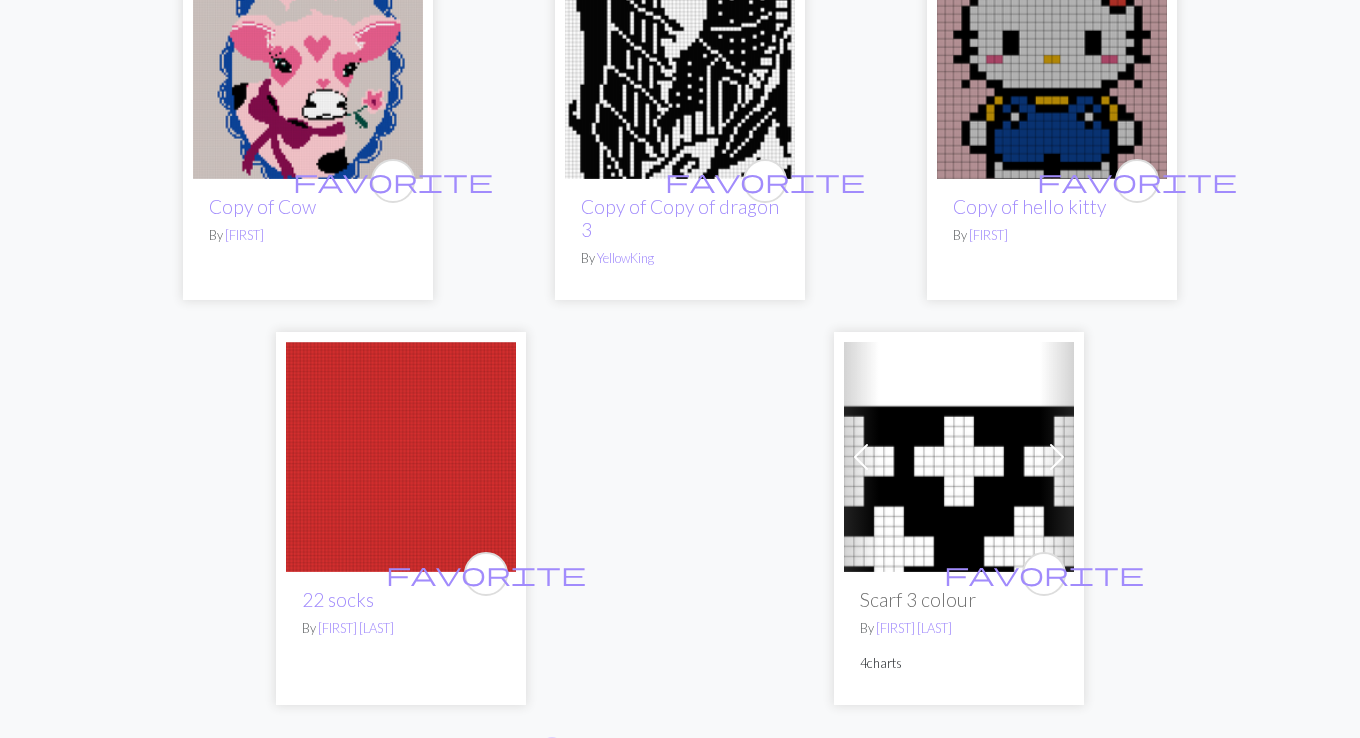 scroll, scrollTop: 6868, scrollLeft: 0, axis: vertical 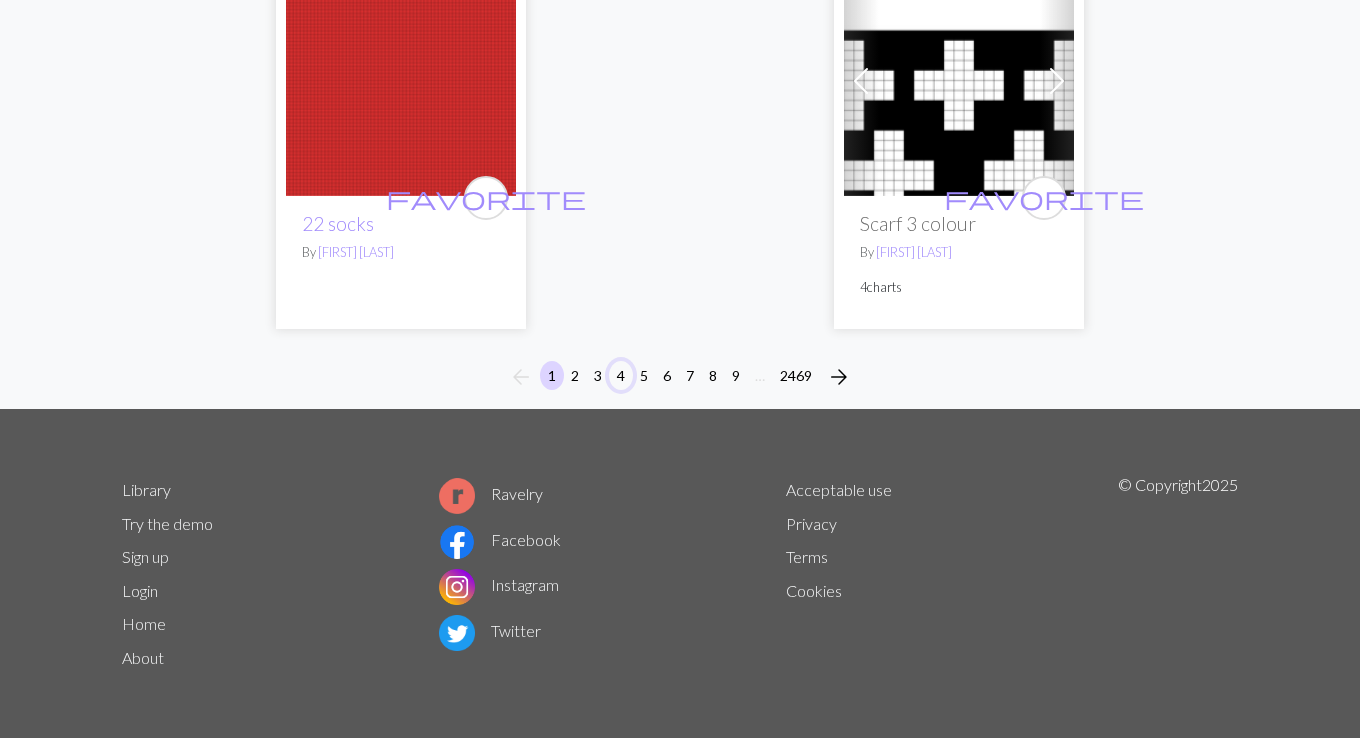 click on "4" at bounding box center [621, 375] 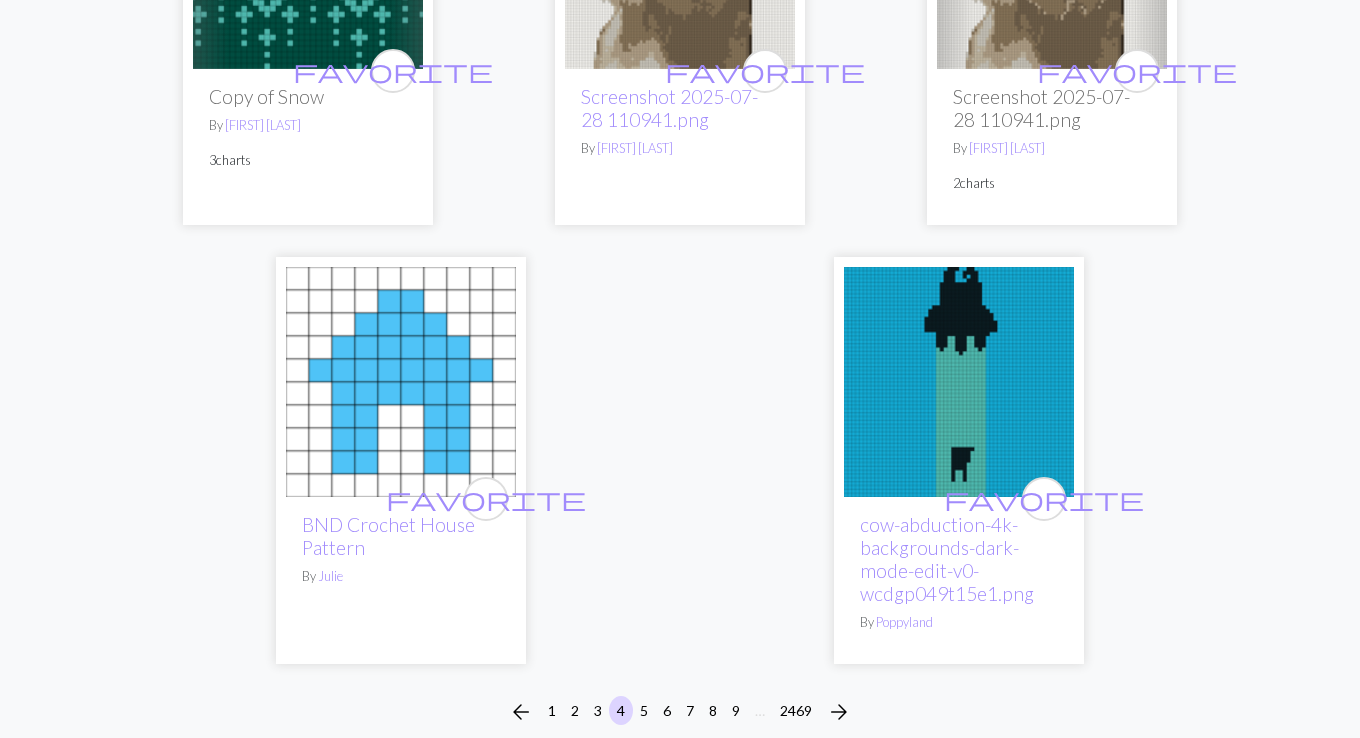 scroll, scrollTop: 6400, scrollLeft: 0, axis: vertical 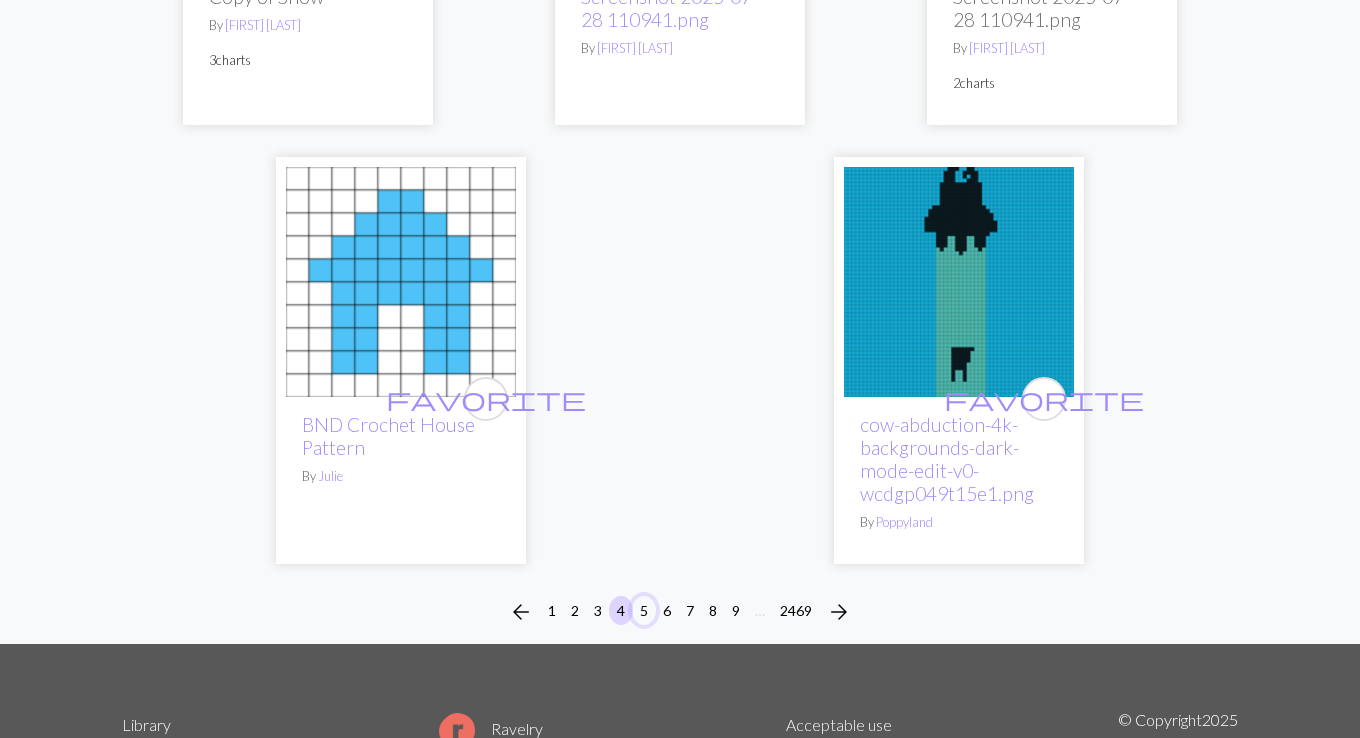 click on "5" at bounding box center (644, 610) 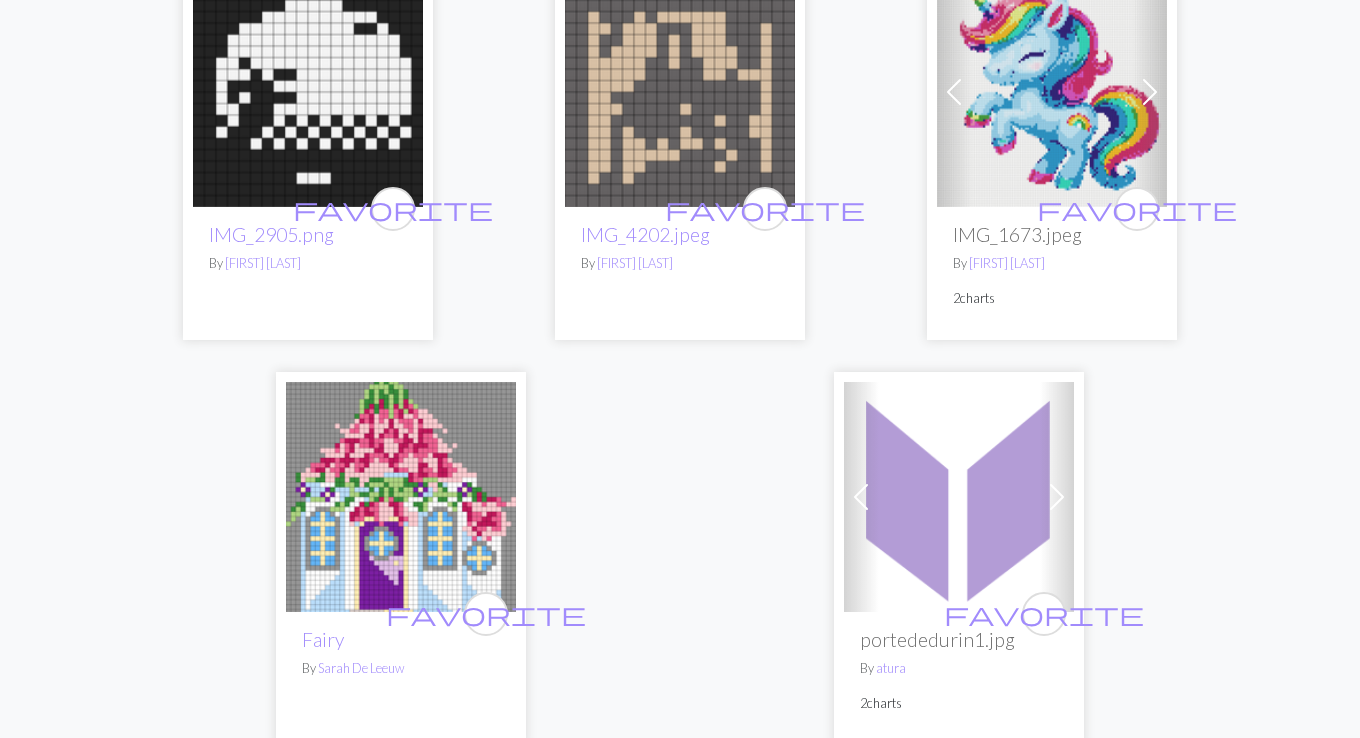 scroll, scrollTop: 6500, scrollLeft: 0, axis: vertical 